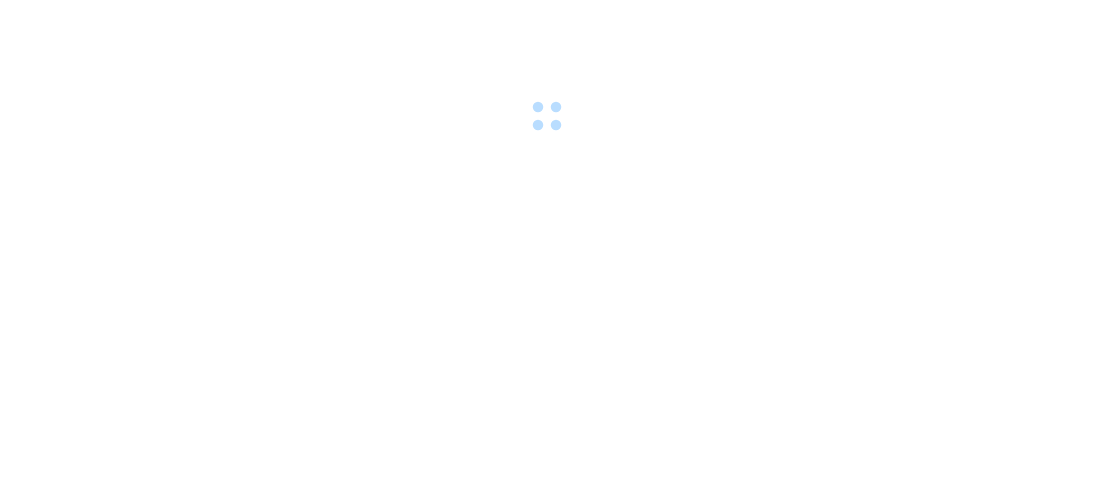 scroll, scrollTop: 0, scrollLeft: 0, axis: both 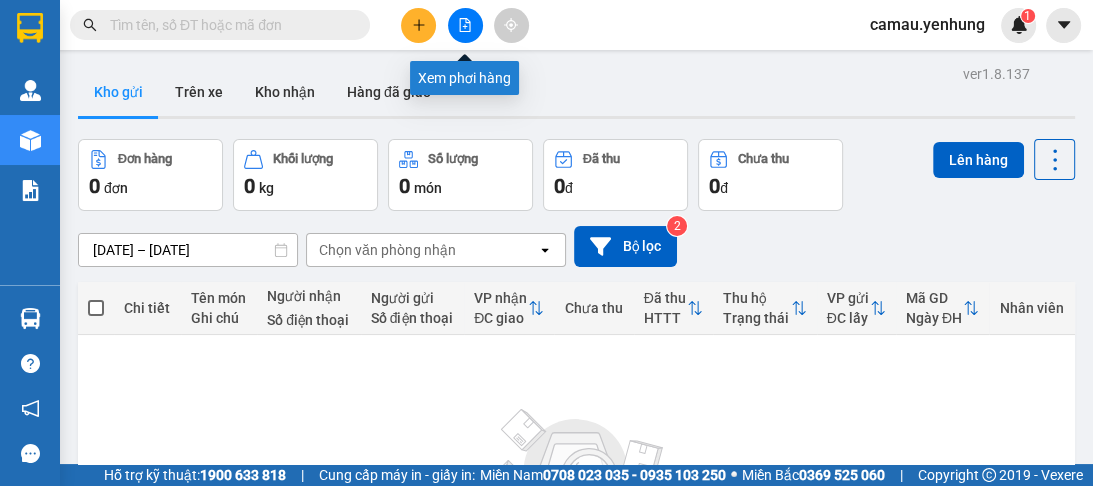 click at bounding box center [465, 25] 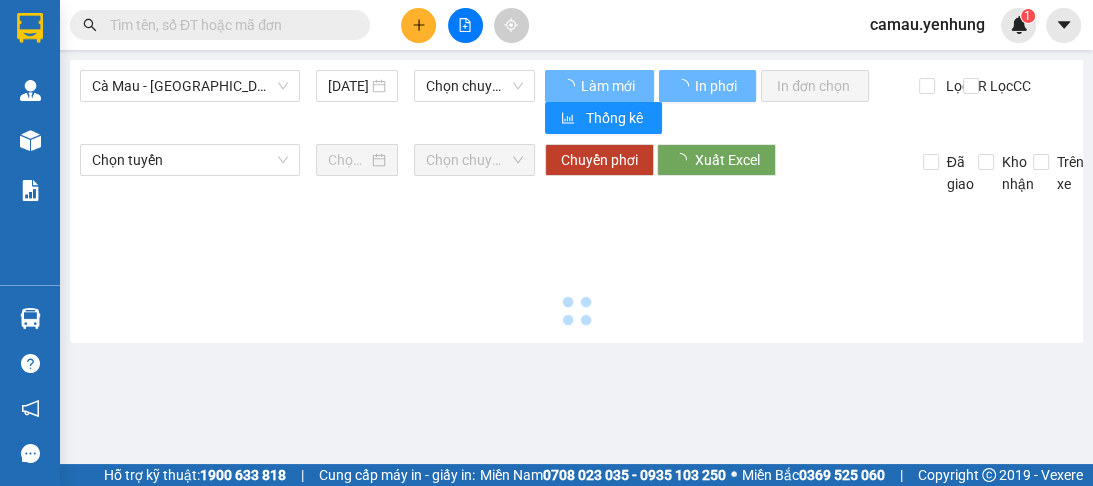type on "[DATE]" 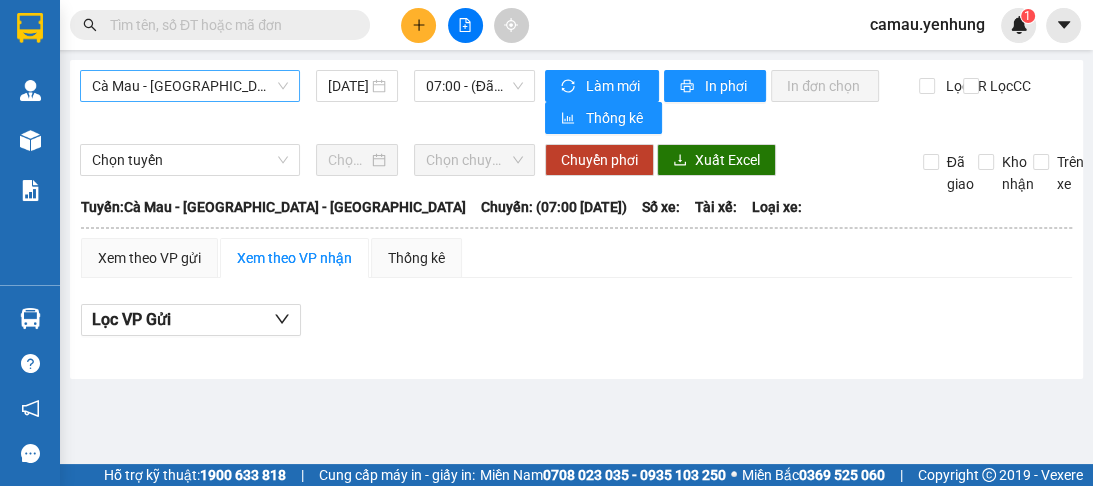 click on "Cà Mau - Sài Gòn - Đồng Nai" at bounding box center (190, 86) 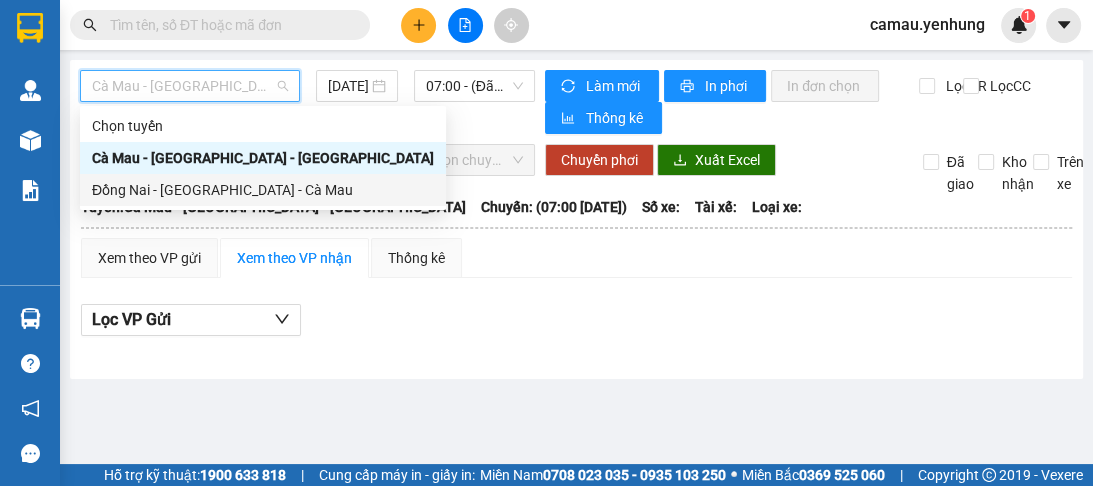 click on "Đồng Nai - Sài Gòn - Cà Mau" at bounding box center [263, 190] 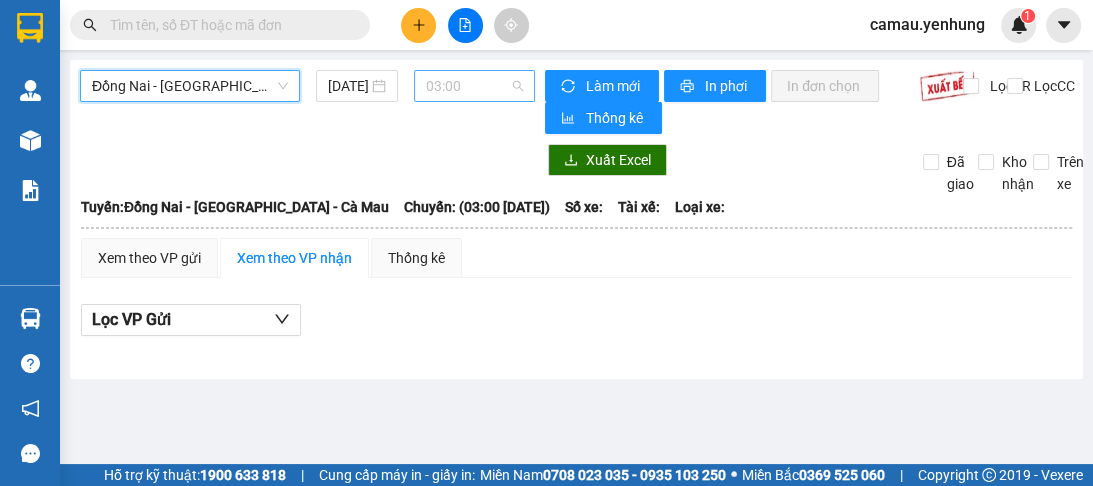 click on "03:00" at bounding box center [474, 86] 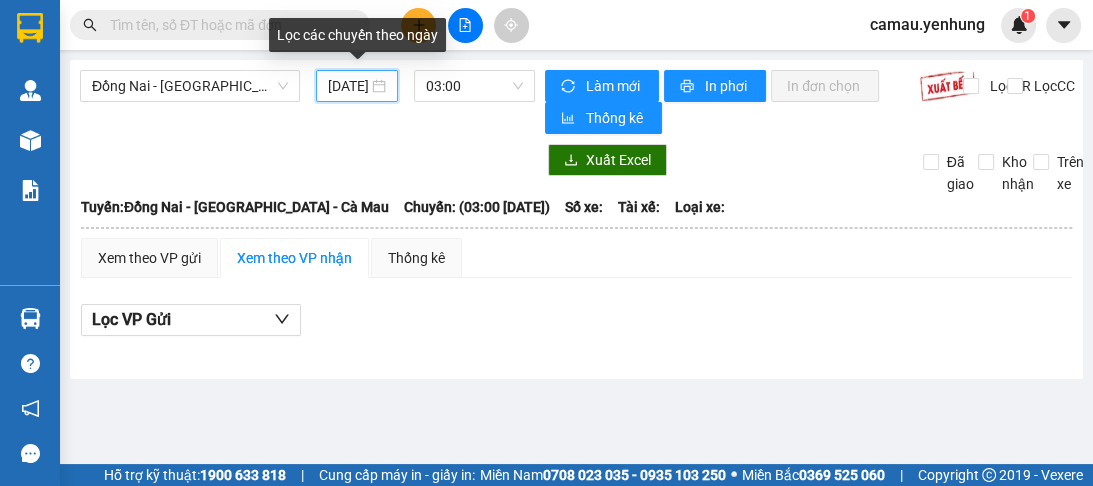 click on "12/07/2025" at bounding box center [348, 86] 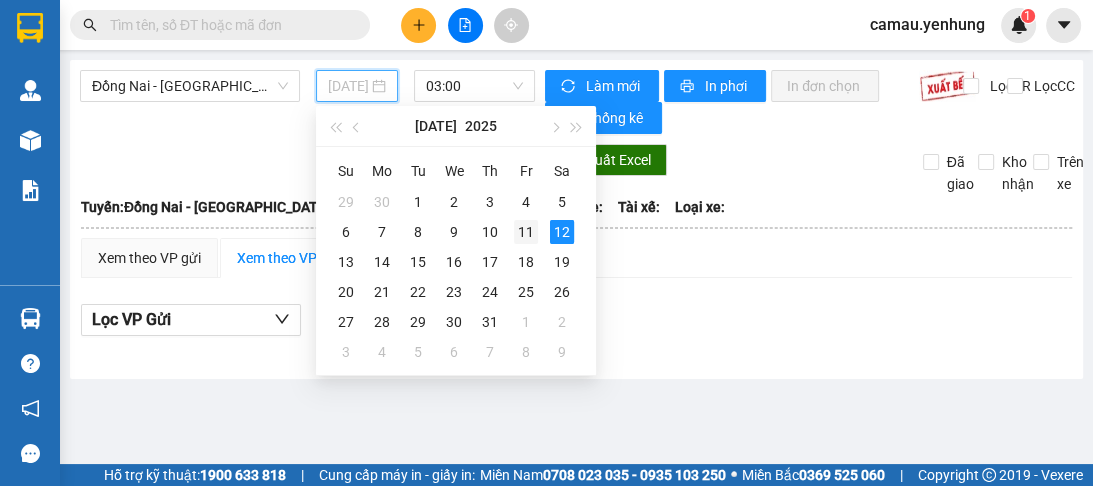 click on "11" at bounding box center [526, 232] 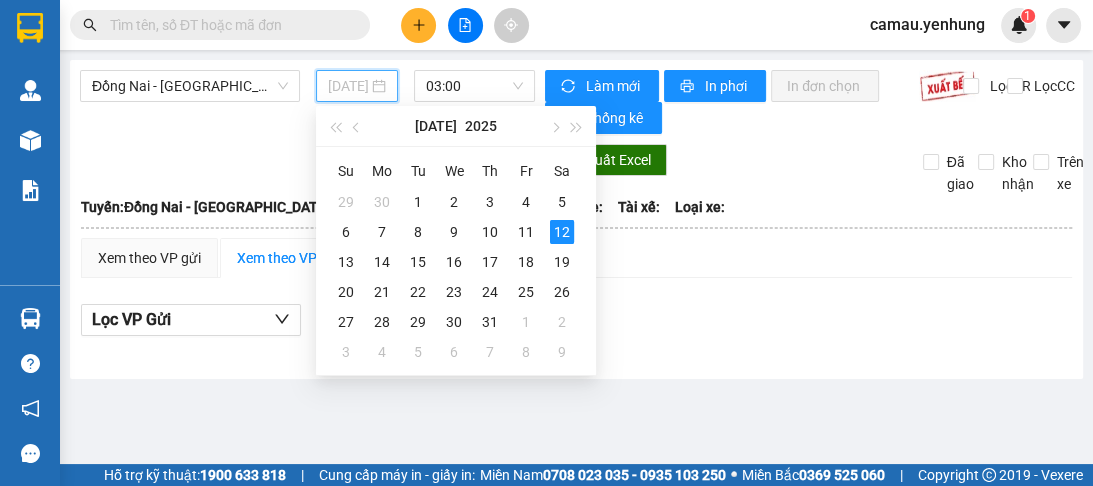 type on "11/07/2025" 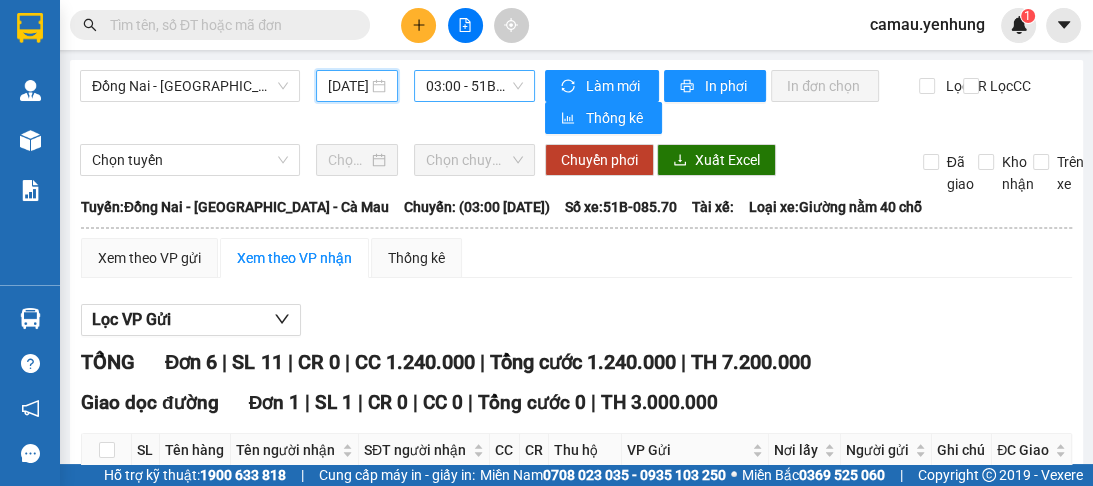 click on "03:00     - 51B-085.70" at bounding box center (474, 86) 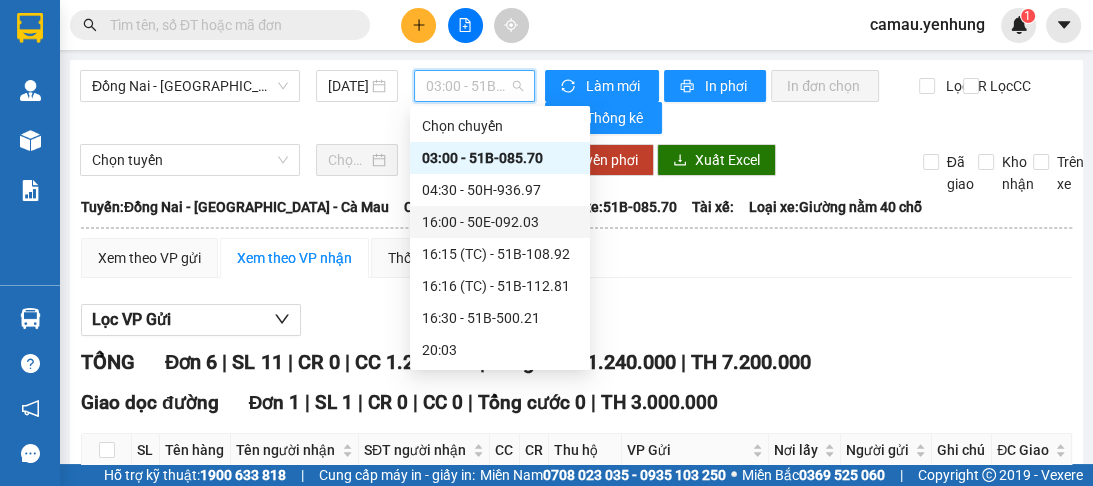click on "16:00     - 50E-092.03" at bounding box center [500, 222] 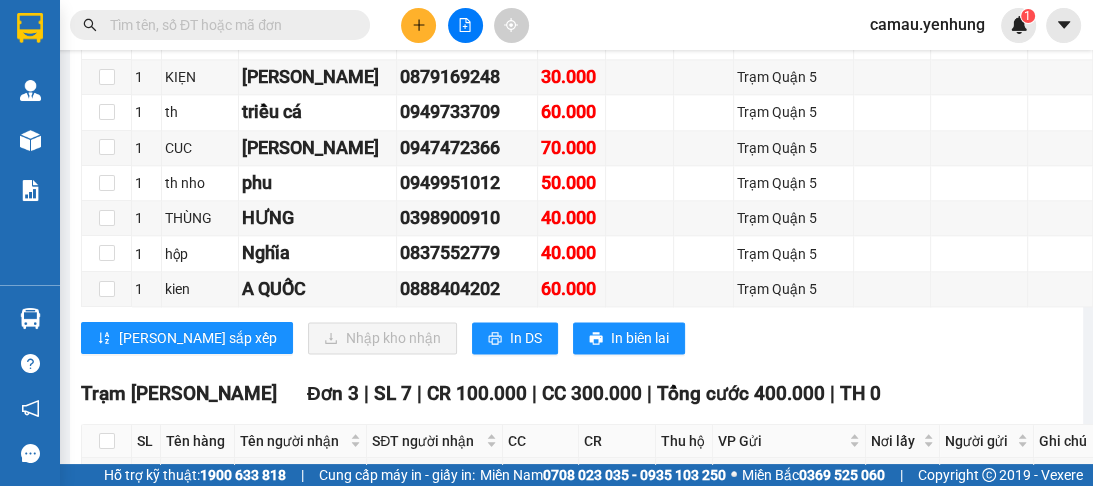 scroll, scrollTop: 1840, scrollLeft: 0, axis: vertical 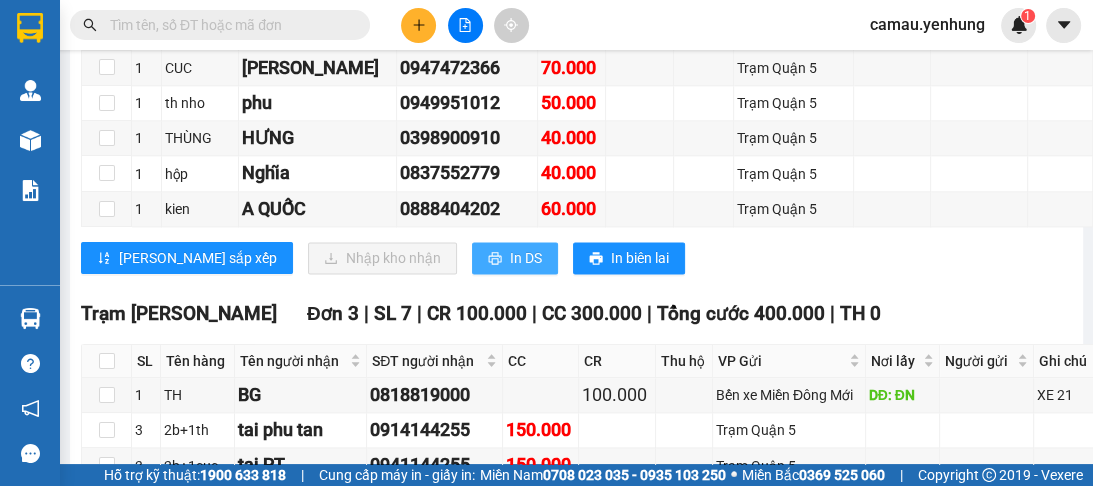click on "In DS" at bounding box center [526, 258] 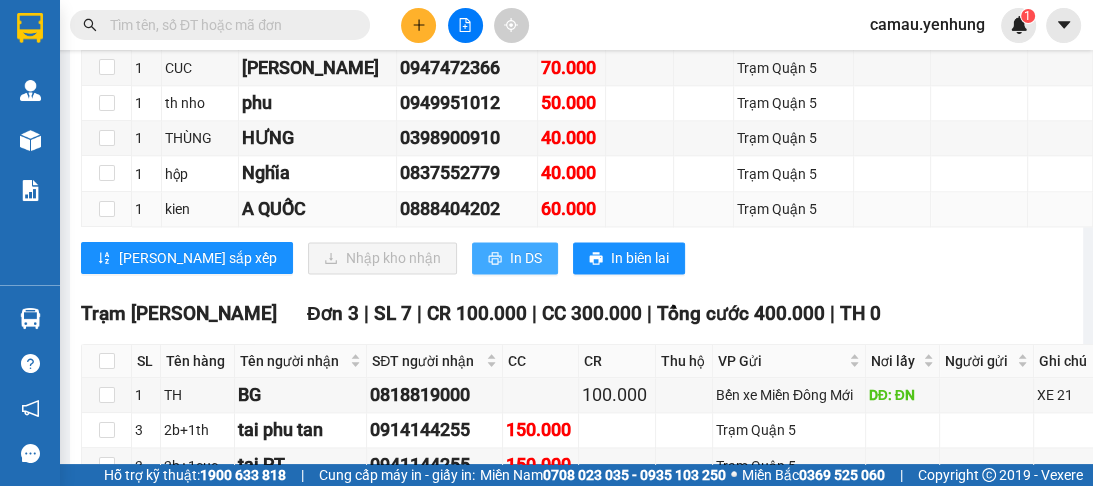 scroll, scrollTop: 0, scrollLeft: 0, axis: both 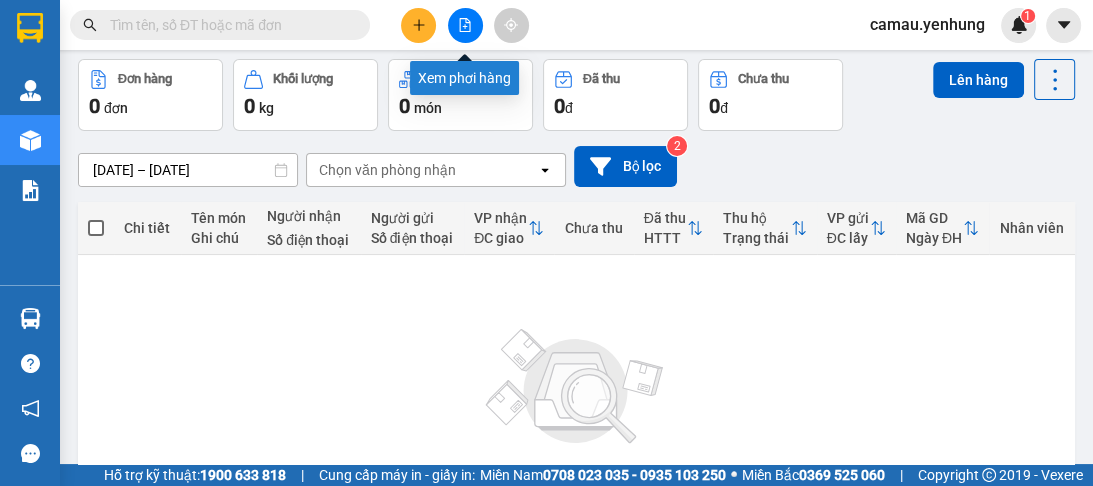 click at bounding box center [465, 25] 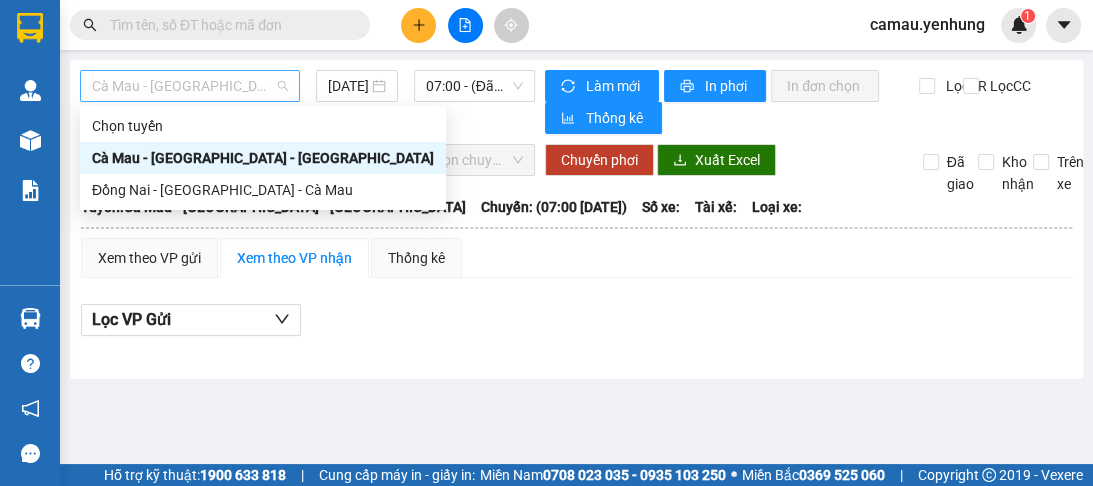 click on "Cà Mau - Sài Gòn - Đồng Nai" at bounding box center [190, 86] 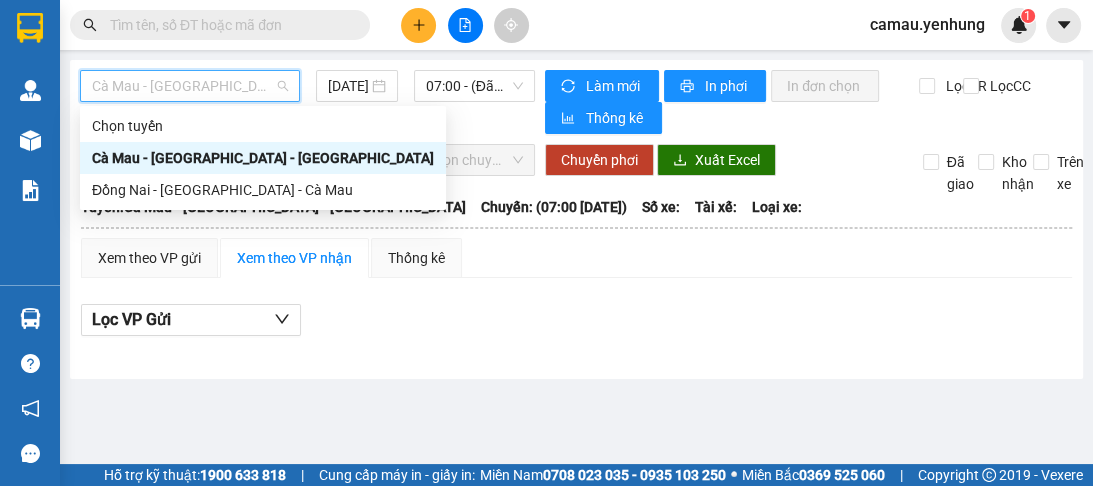 click on "Cà Mau - Sài Gòn - Đồng Nai" at bounding box center [263, 158] 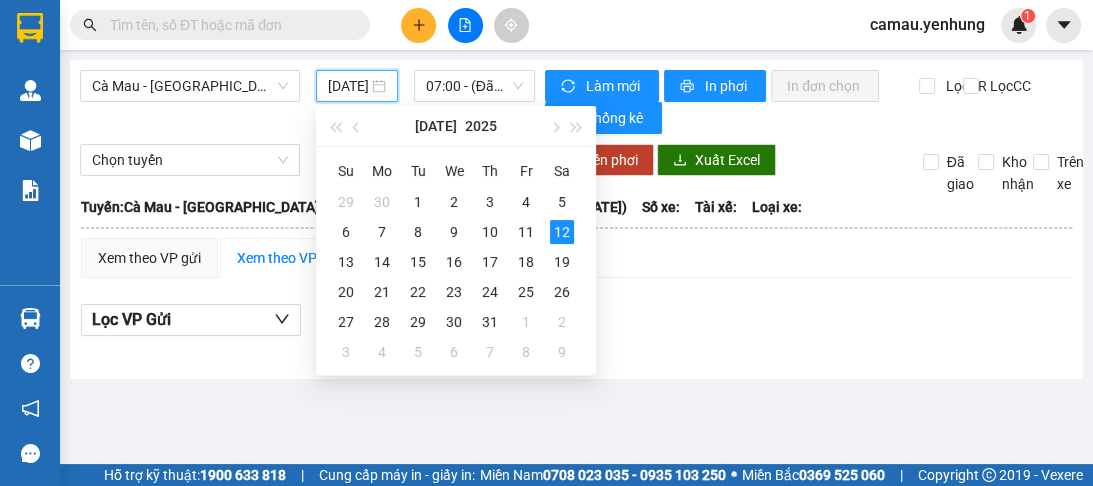 click on "12/07/2025" at bounding box center (348, 86) 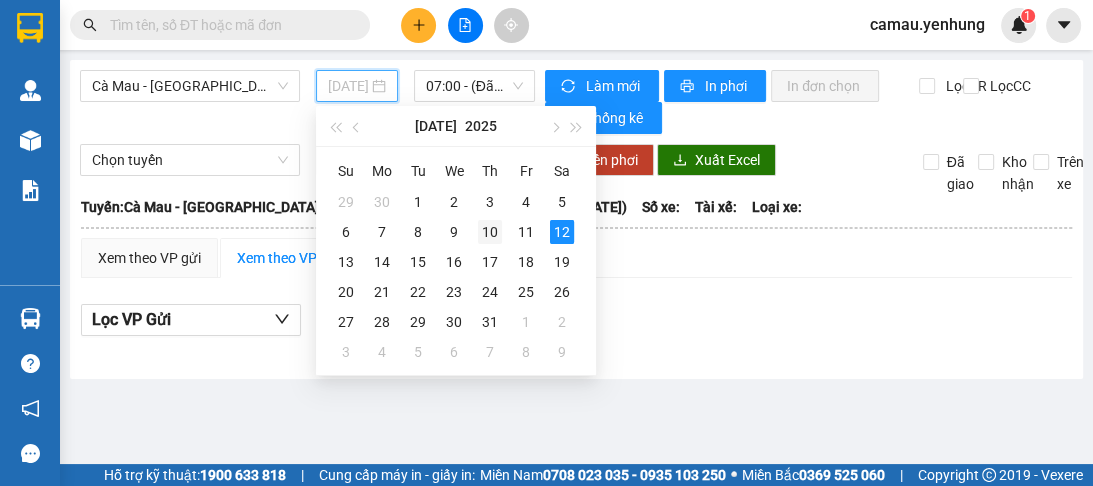 click on "10" at bounding box center (490, 232) 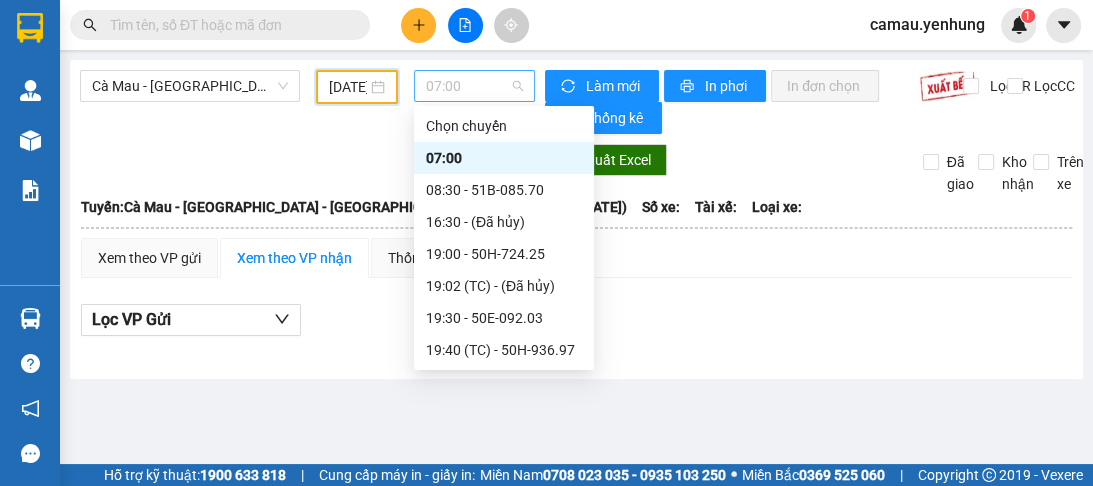 click on "07:00" at bounding box center [474, 86] 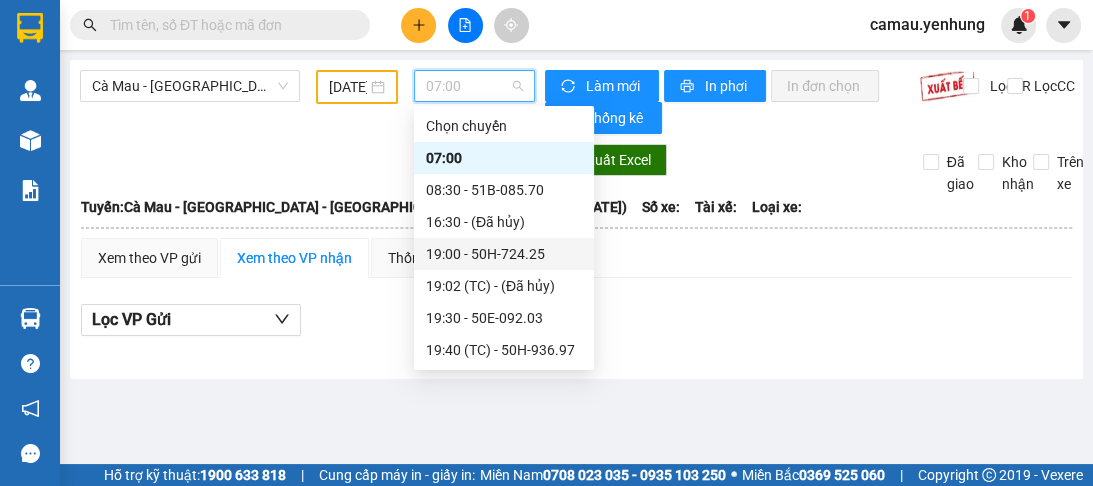 click on "19:00     - 50H-724.25" at bounding box center [504, 254] 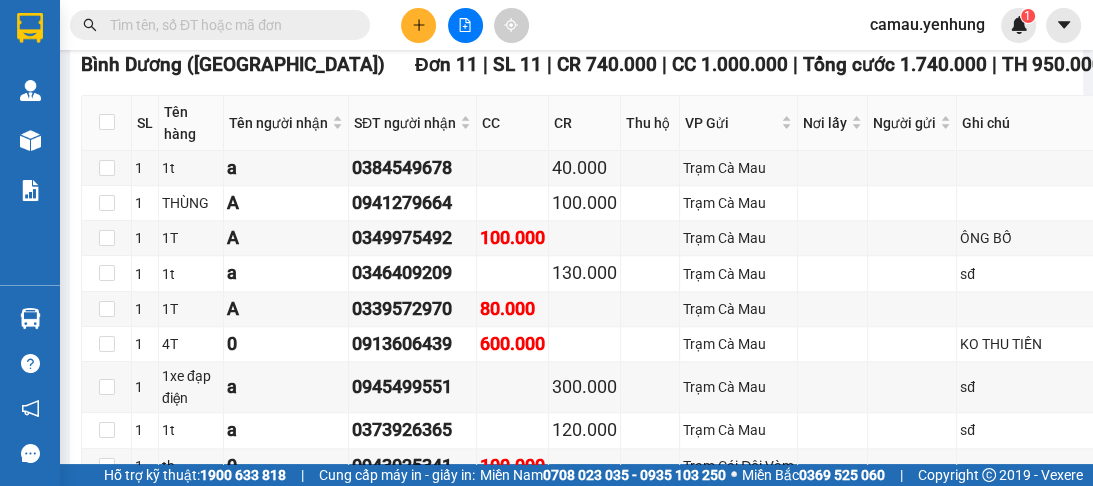 scroll, scrollTop: 1040, scrollLeft: 0, axis: vertical 